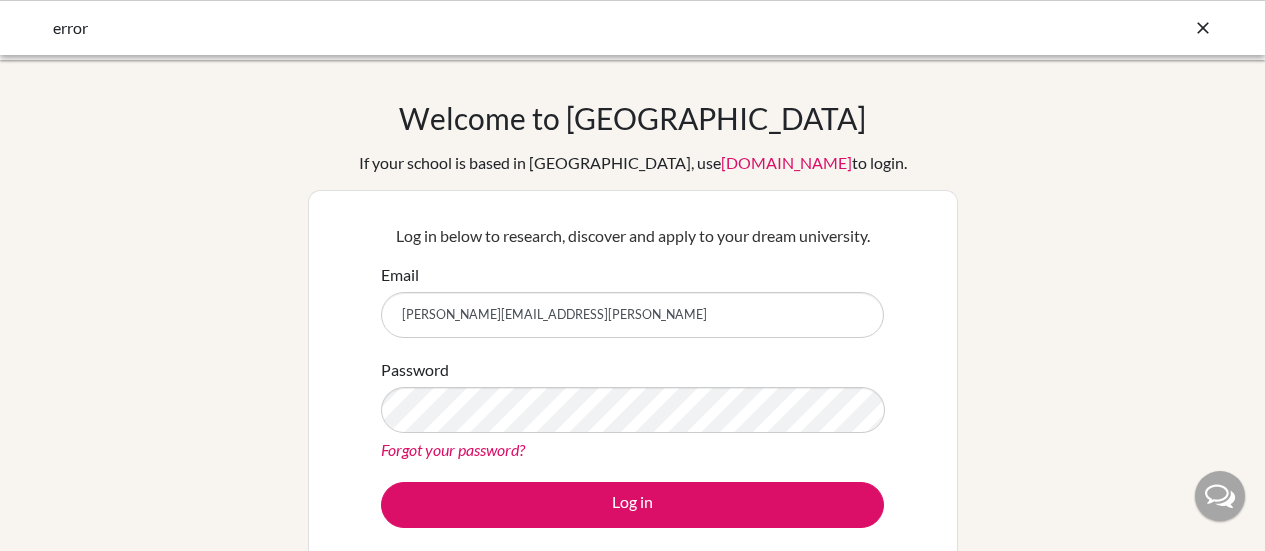 scroll, scrollTop: 0, scrollLeft: 0, axis: both 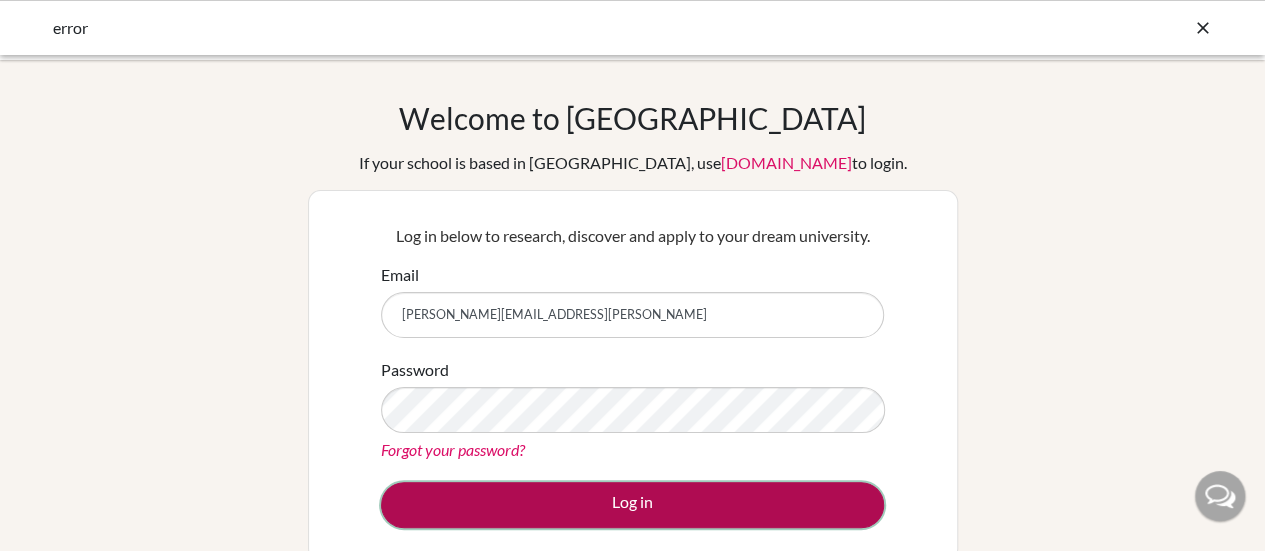 click on "Log in" at bounding box center [632, 505] 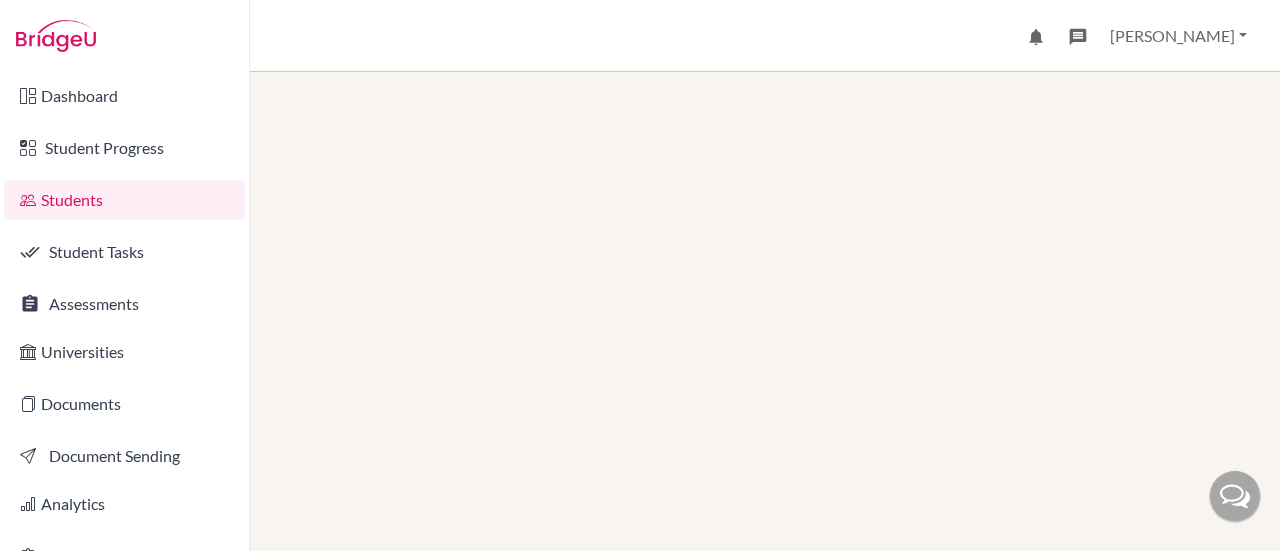 scroll, scrollTop: 0, scrollLeft: 0, axis: both 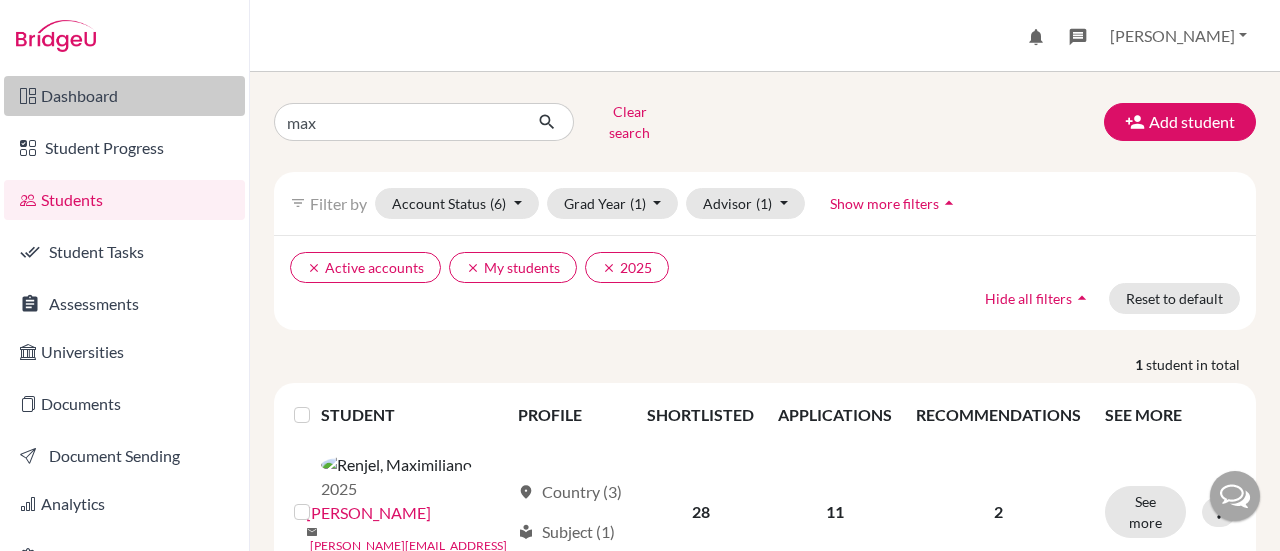 click on "Dashboard" at bounding box center (124, 96) 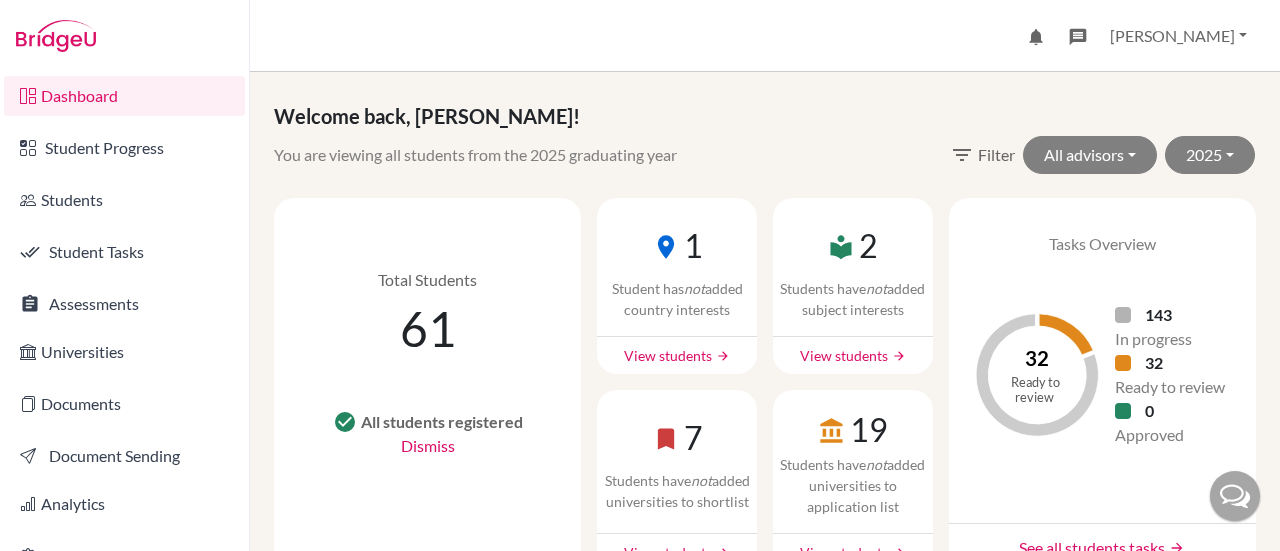 scroll, scrollTop: 0, scrollLeft: 0, axis: both 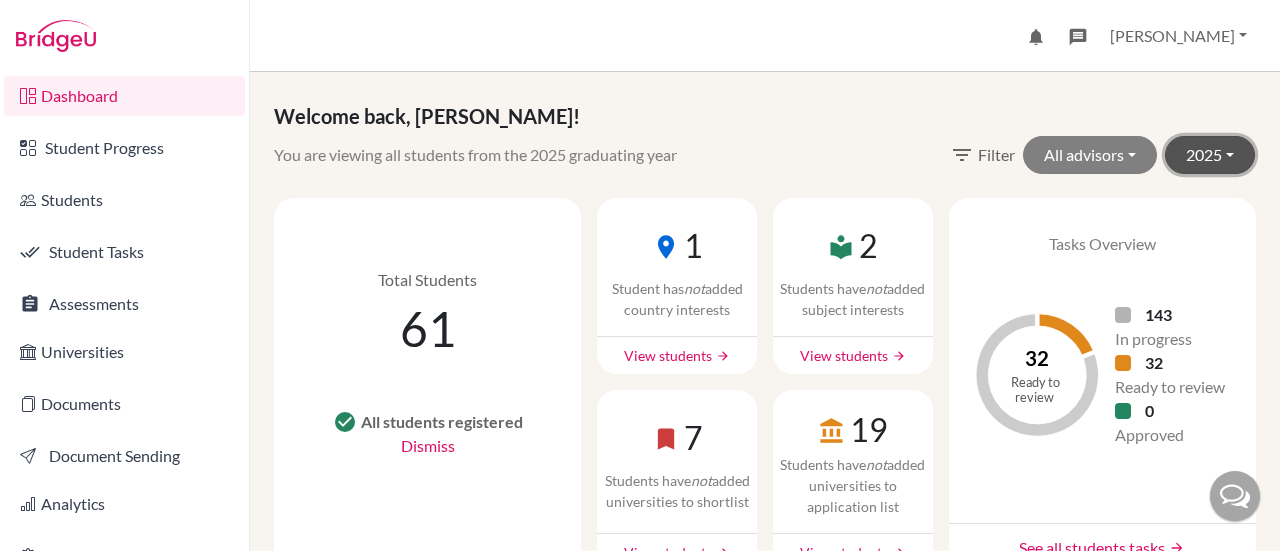 click on "2025" at bounding box center (1210, 155) 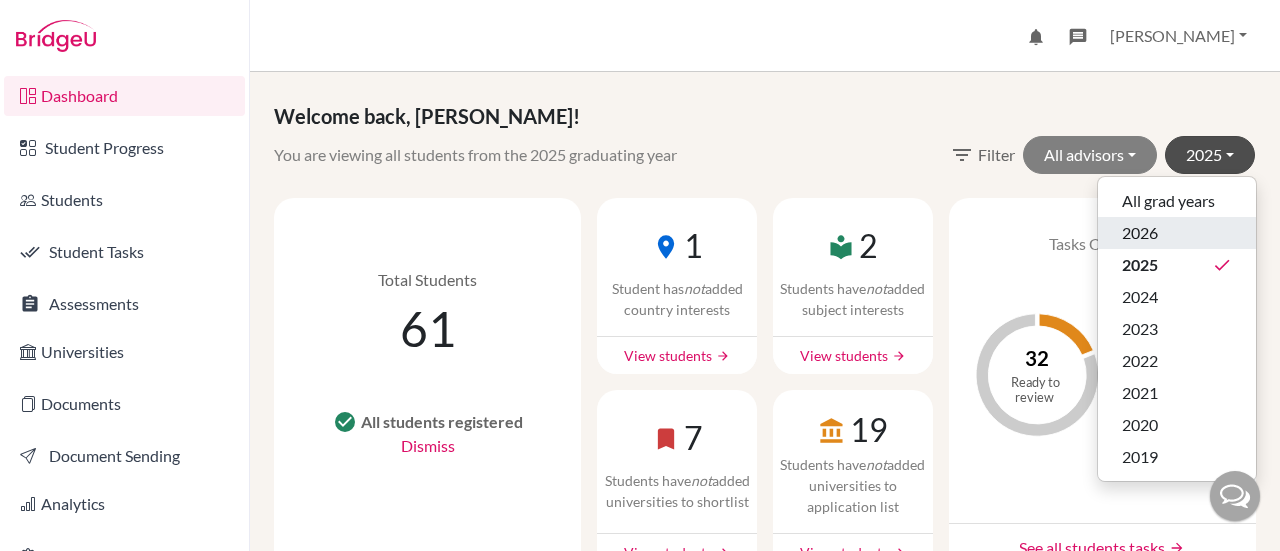 click on "2026" at bounding box center [1177, 233] 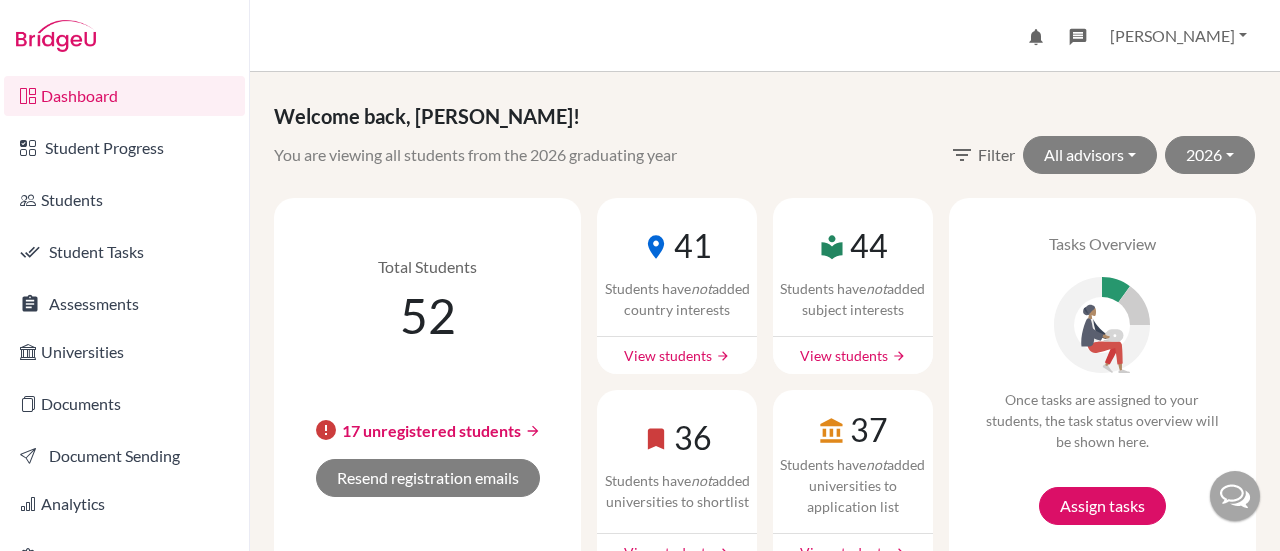 scroll, scrollTop: 163, scrollLeft: 0, axis: vertical 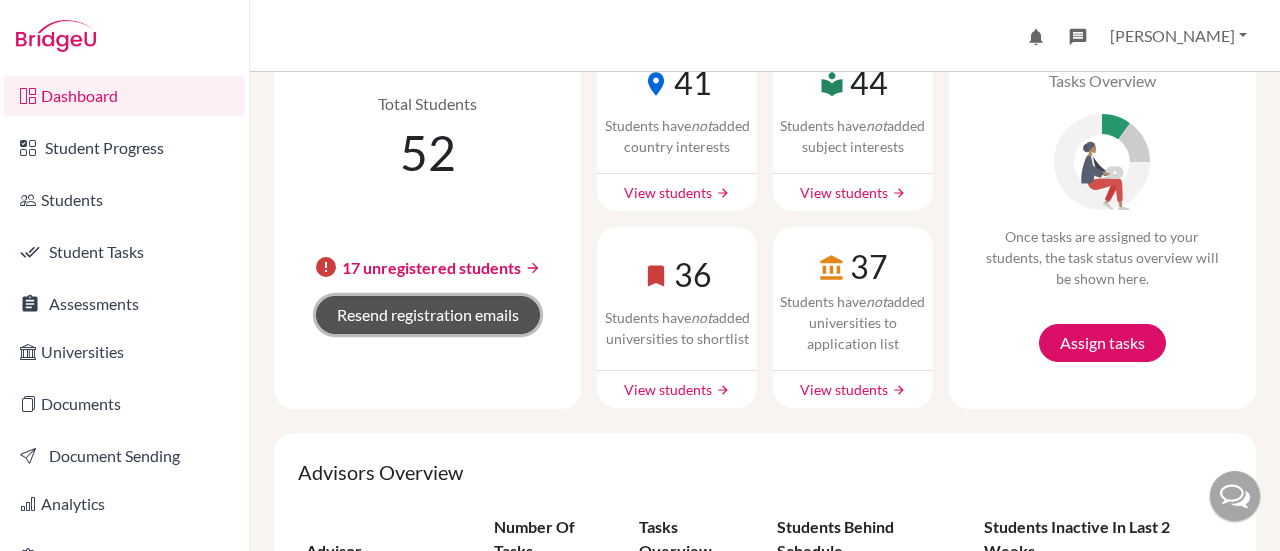 click on "Resend registration emails" at bounding box center [428, 315] 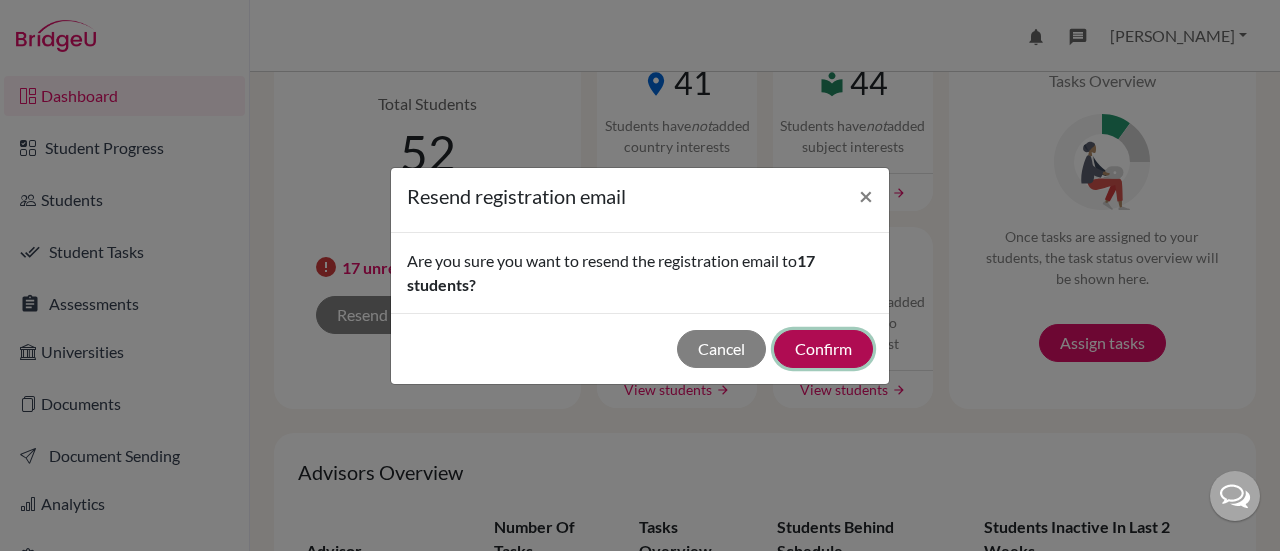 click on "Confirm" at bounding box center (823, 349) 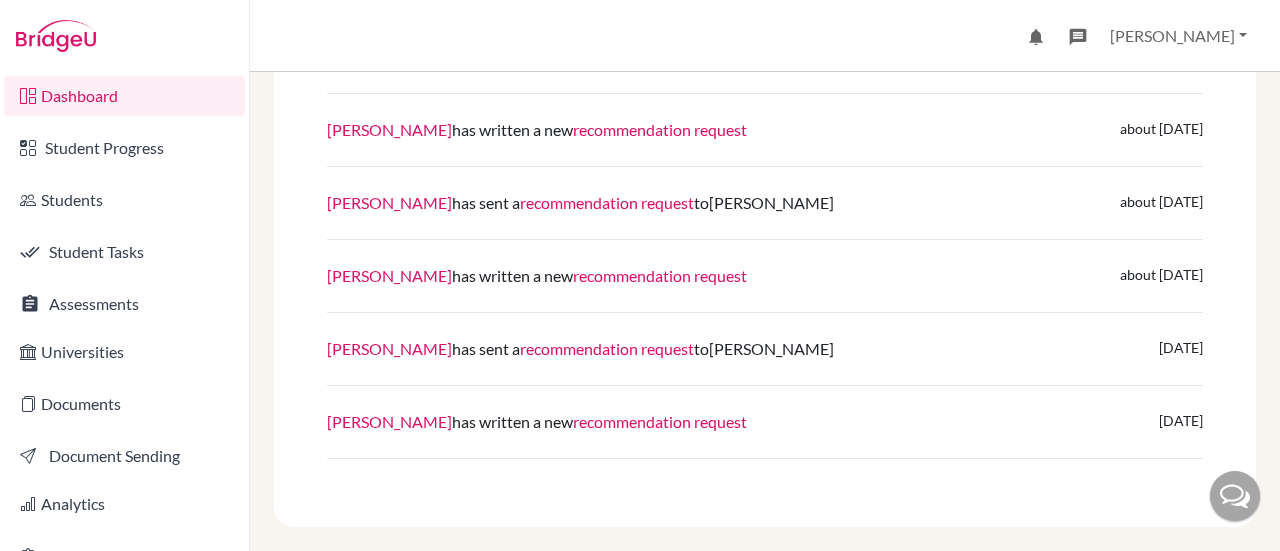 scroll, scrollTop: 0, scrollLeft: 0, axis: both 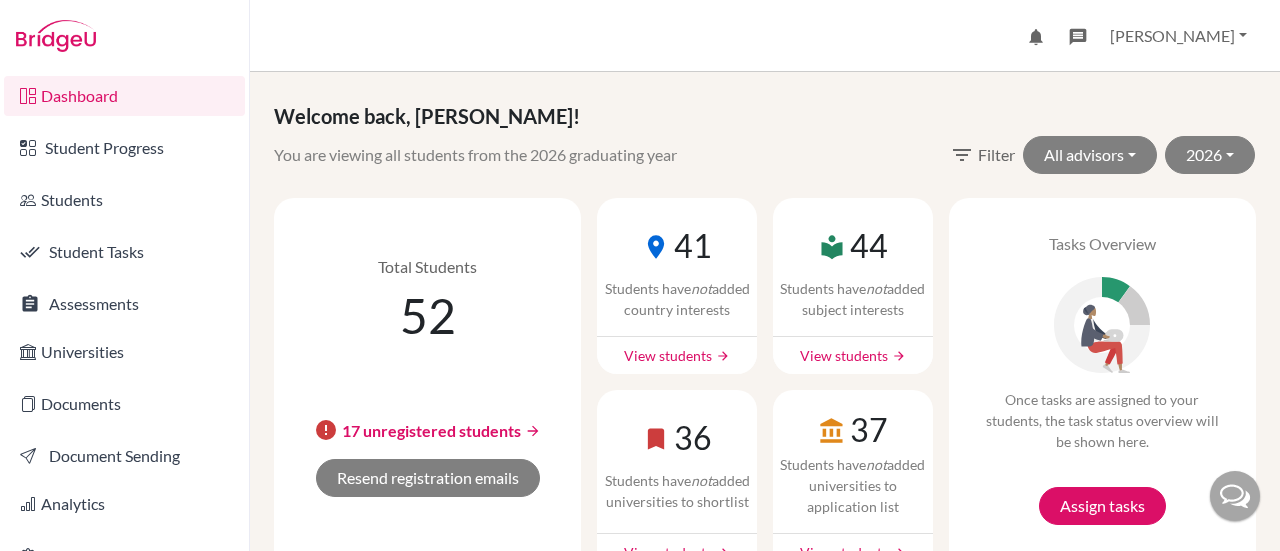 click on "17 unregistered students" at bounding box center [431, 430] 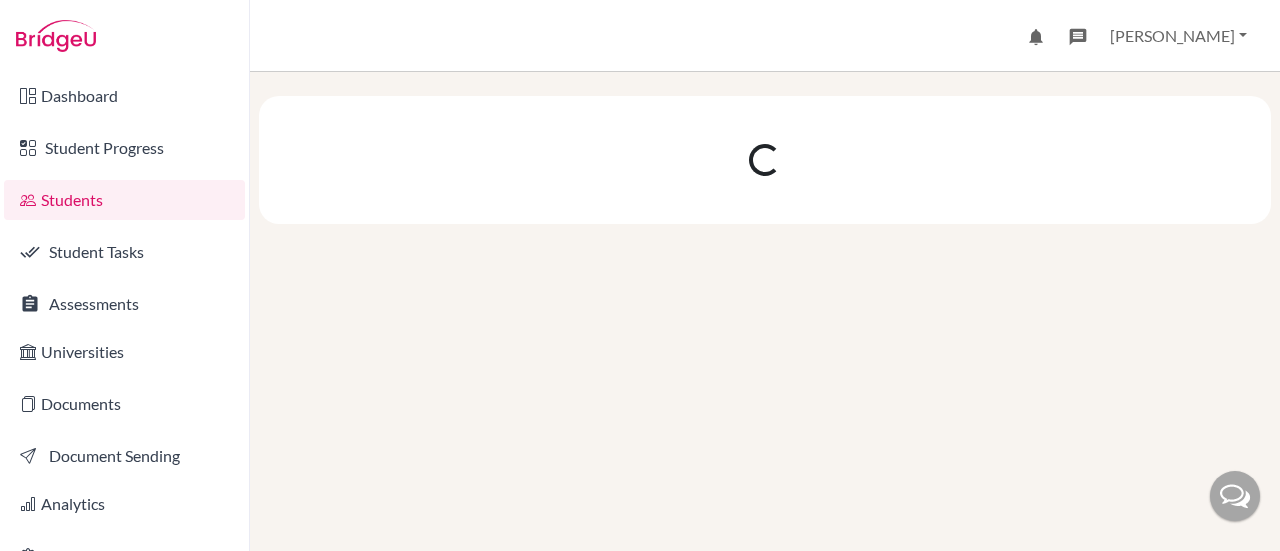 scroll, scrollTop: 0, scrollLeft: 0, axis: both 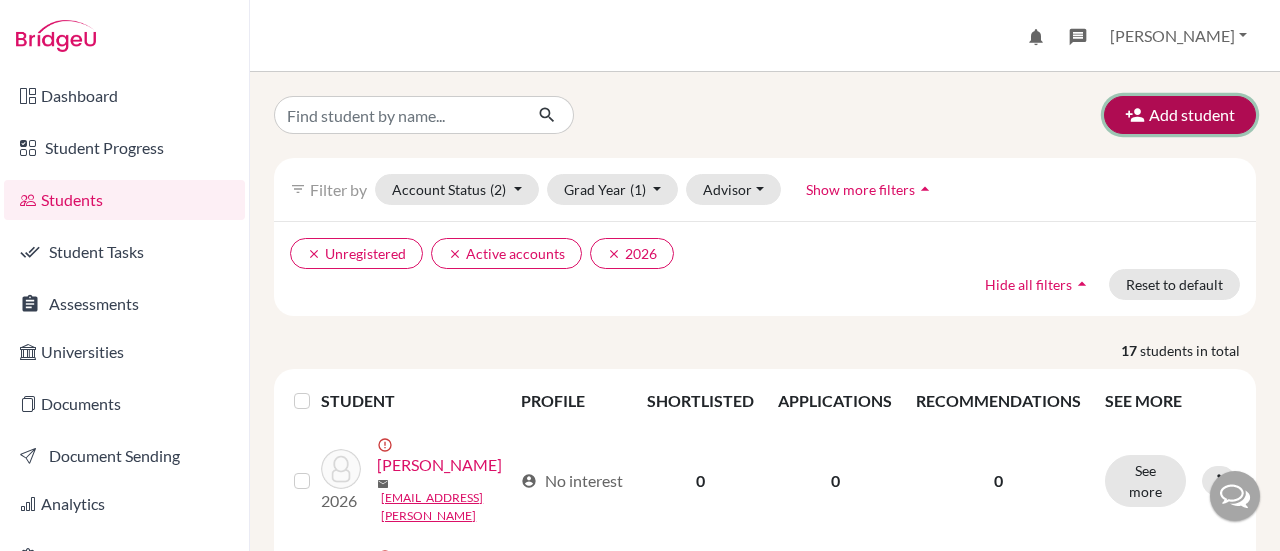 click on "Add student" at bounding box center [1180, 115] 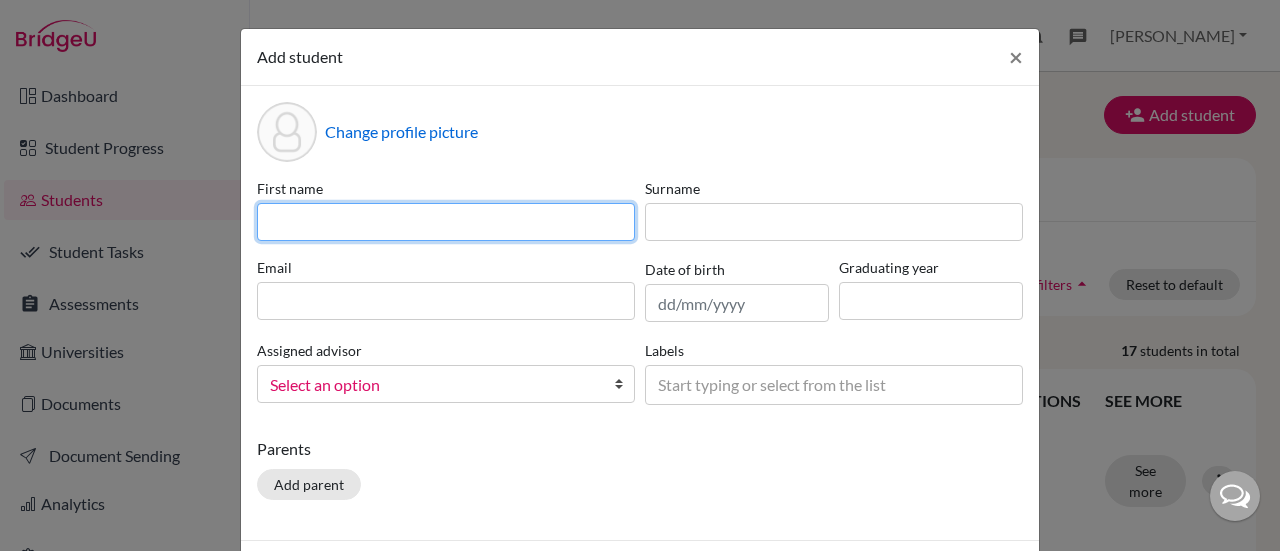 click at bounding box center (446, 222) 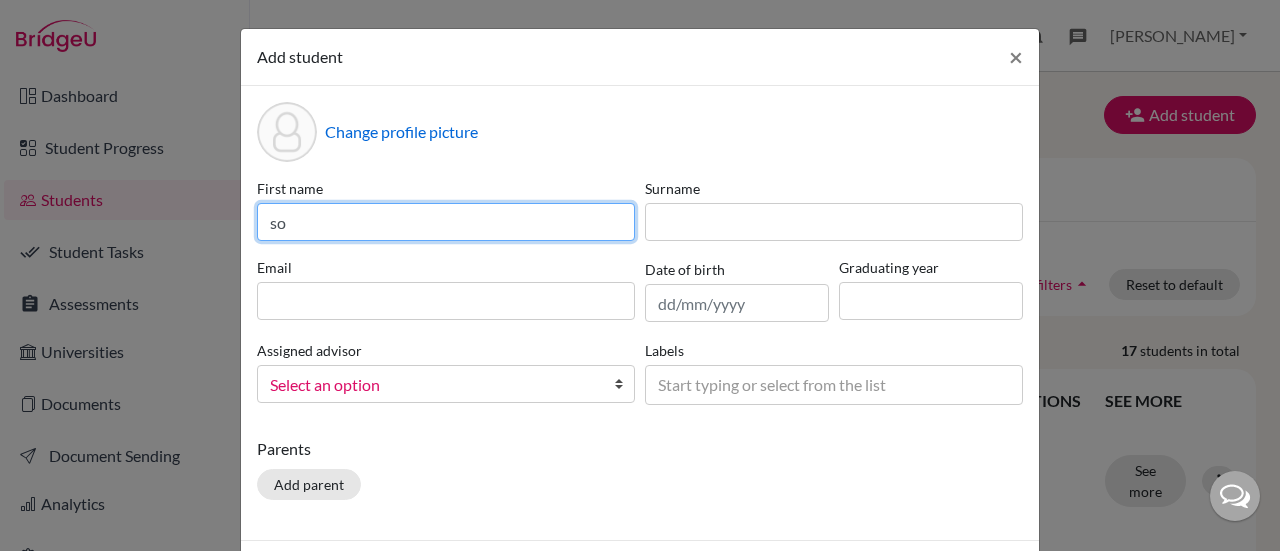 type on "s" 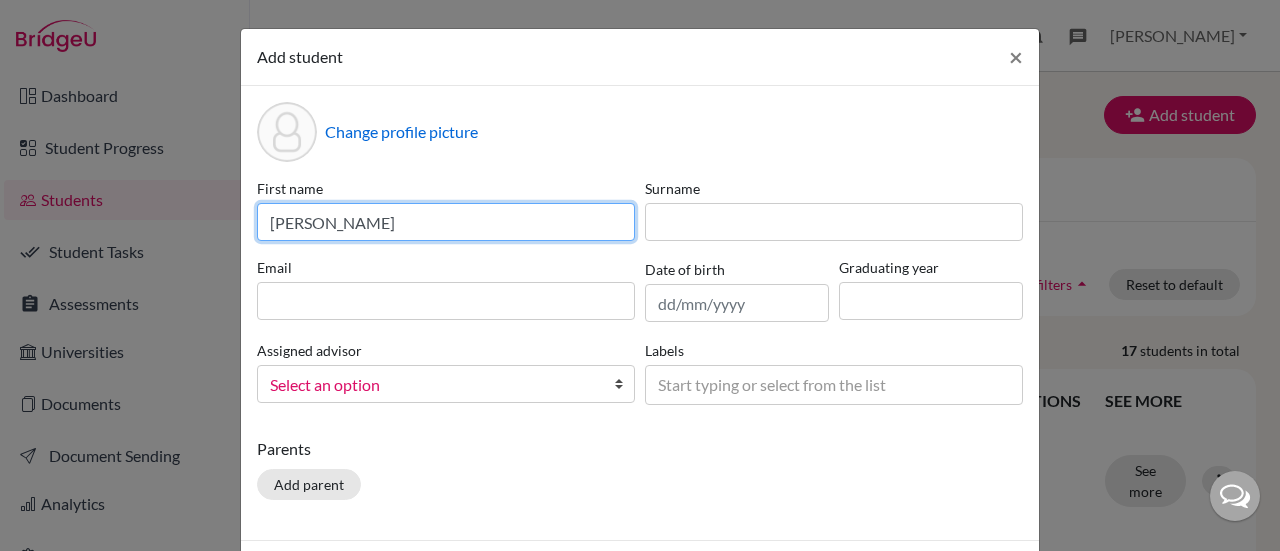 type on "[PERSON_NAME]" 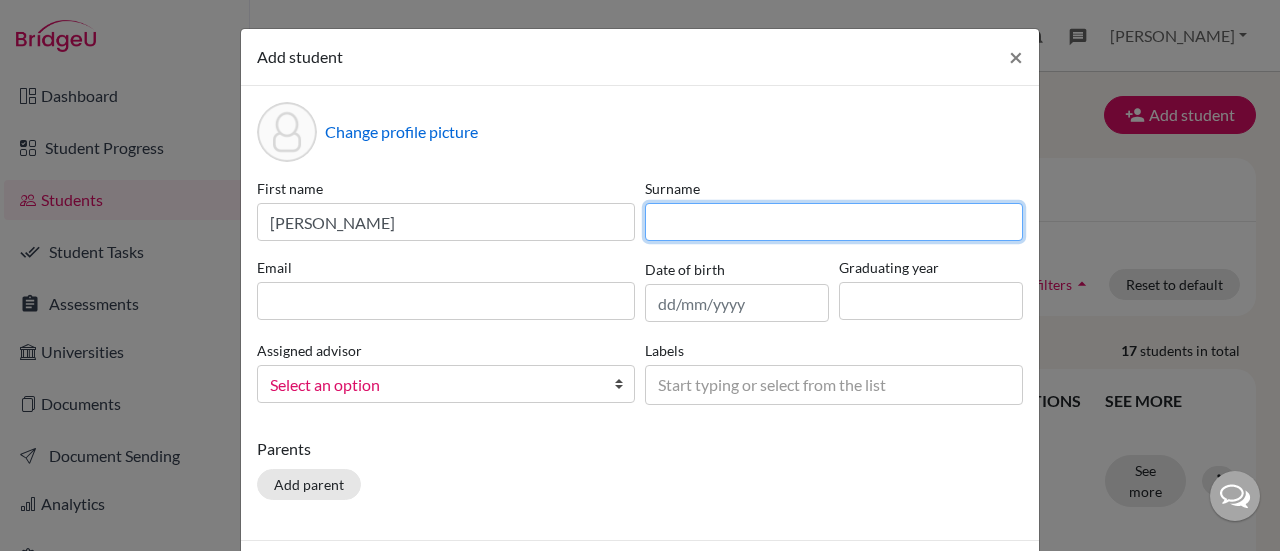 click at bounding box center (834, 222) 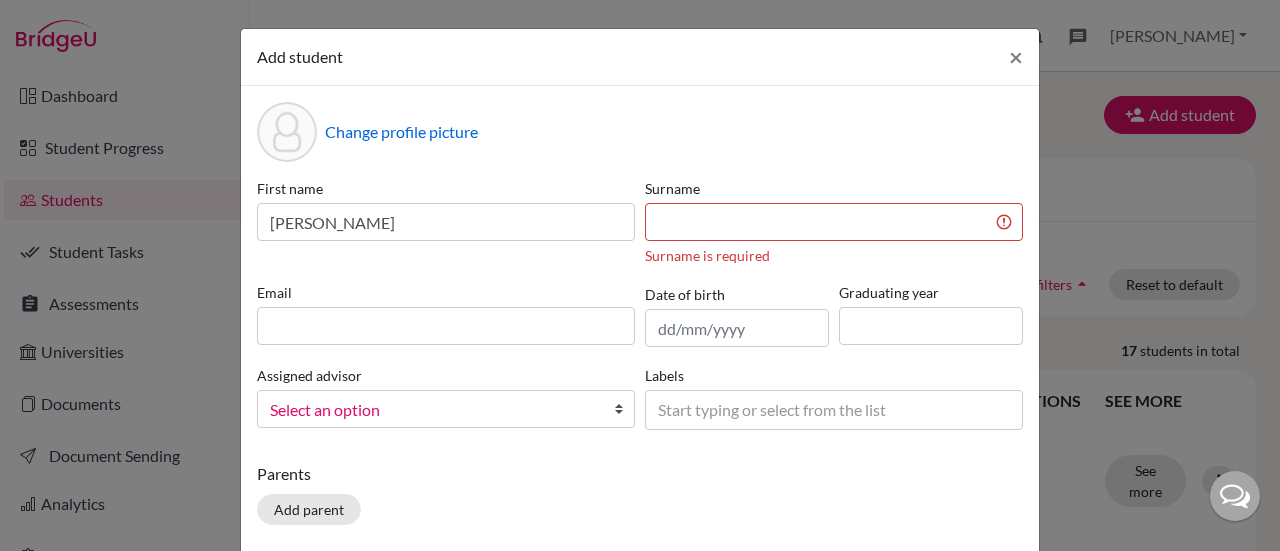 click on "Add student × Change profile picture First name [PERSON_NAME] Surname Surname is required Email Date of birth Graduating year Assigned advisor [PERSON_NAME], [PERSON_NAME], [PERSON_NAME], [PERSON_NAME], [PERSON_NAME], [PERSON_NAME], [PERSON_NAME], [PERSON_NAME], [PERSON_NAME], [PERSON_NAME], [PERSON_NAME]
Select an option
Labels
Start typing or select from the list
Parents Add parent Close Add student" 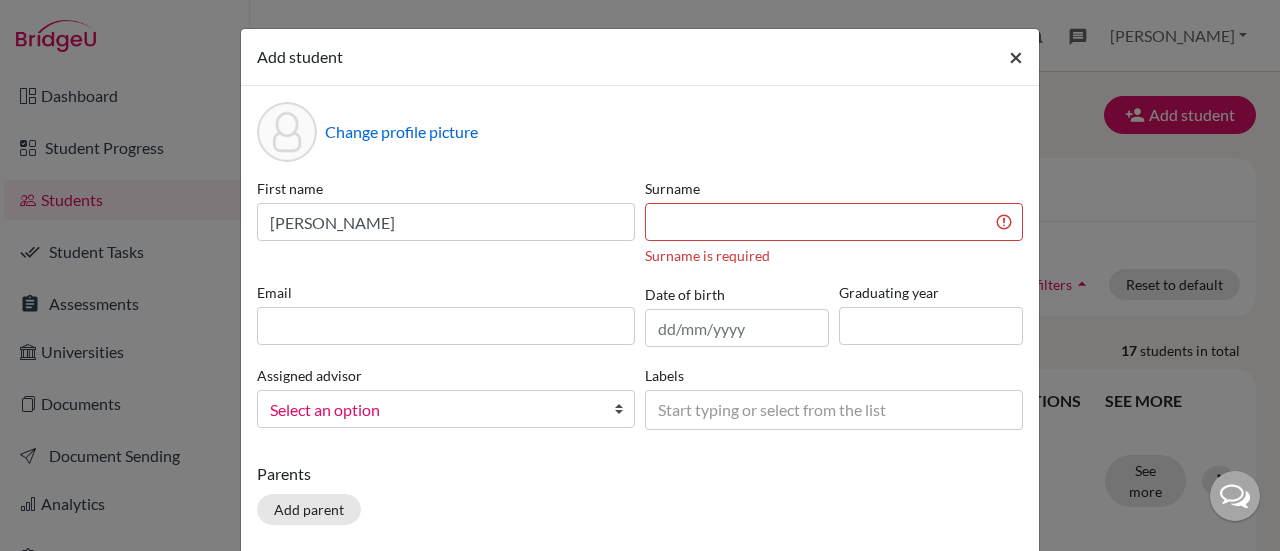 click on "×" at bounding box center (1016, 56) 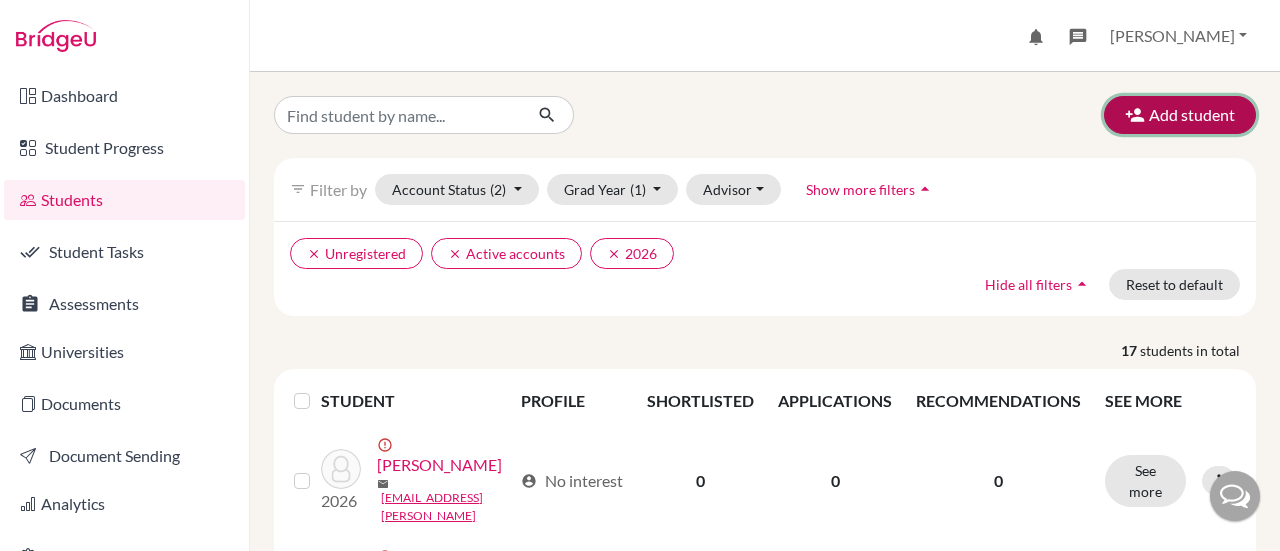 click on "Add student" at bounding box center (1180, 115) 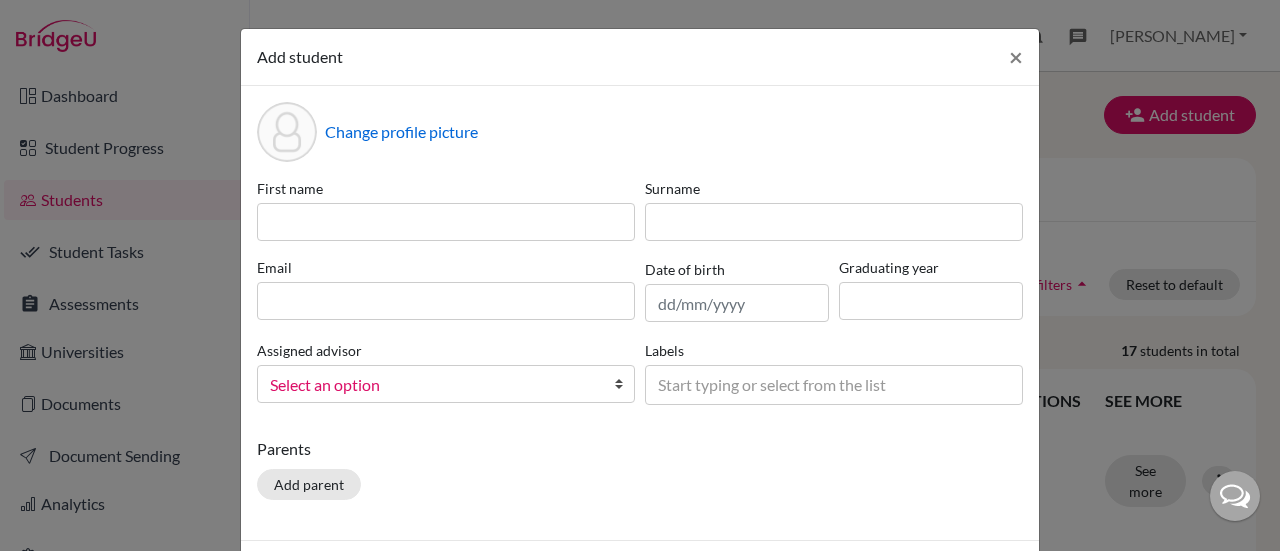scroll, scrollTop: 78, scrollLeft: 0, axis: vertical 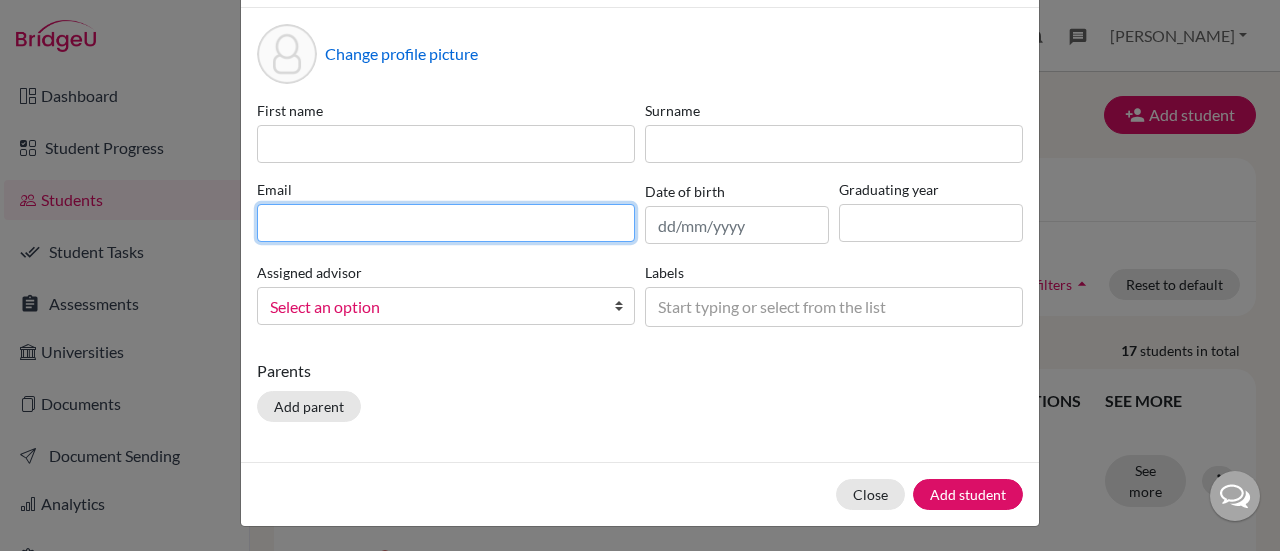 click at bounding box center [446, 223] 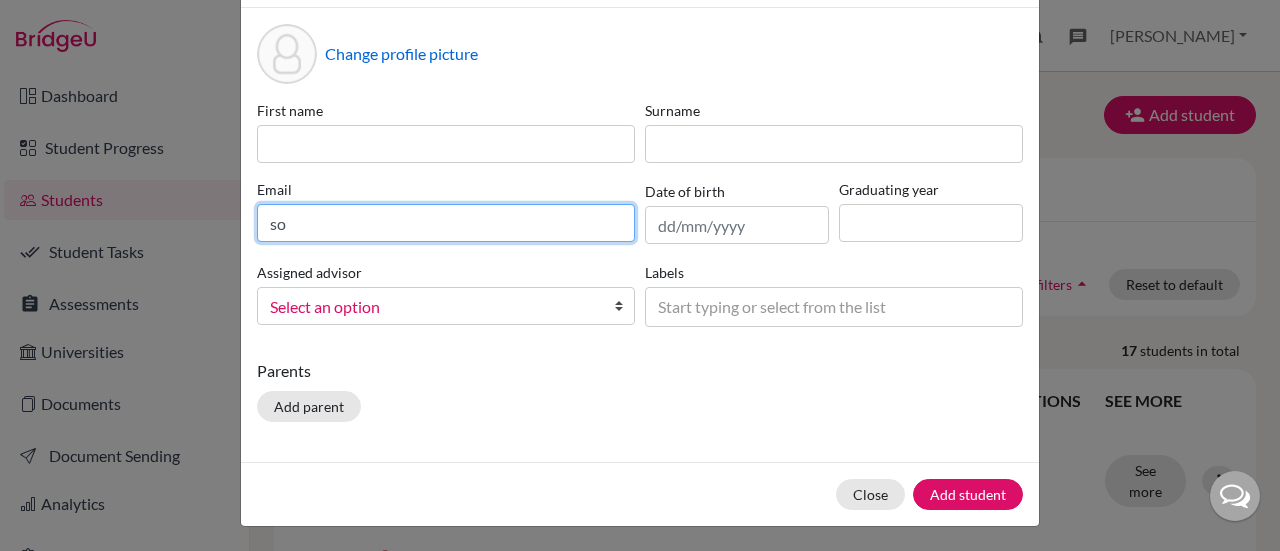 type on "s" 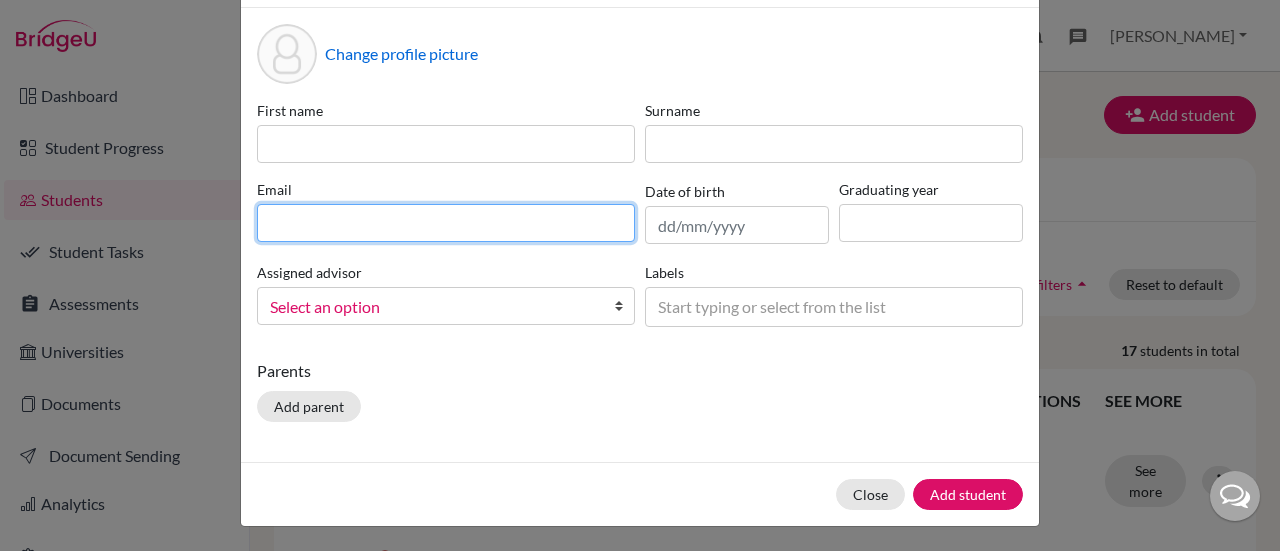 paste on "[PERSON_NAME][EMAIL_ADDRESS]" 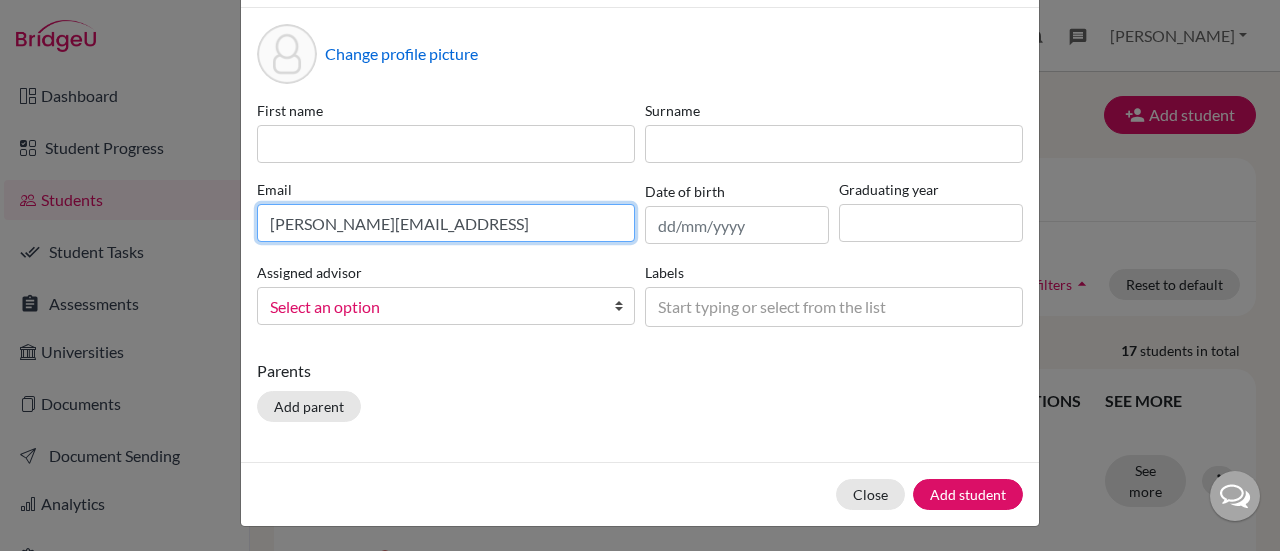 type on "[PERSON_NAME][EMAIL_ADDRESS]" 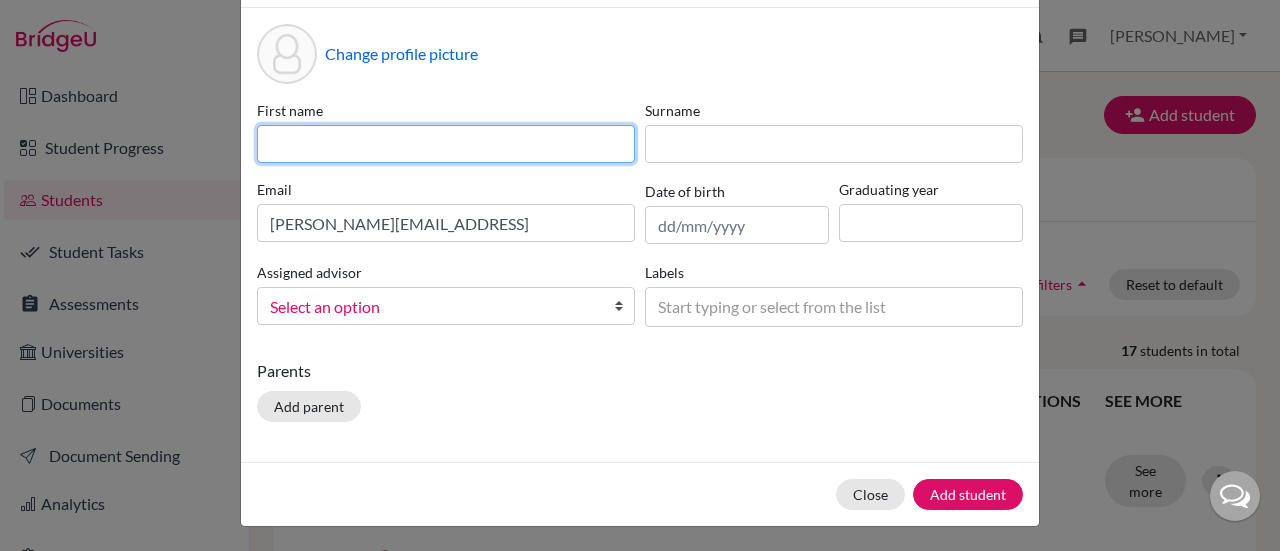 click at bounding box center (446, 144) 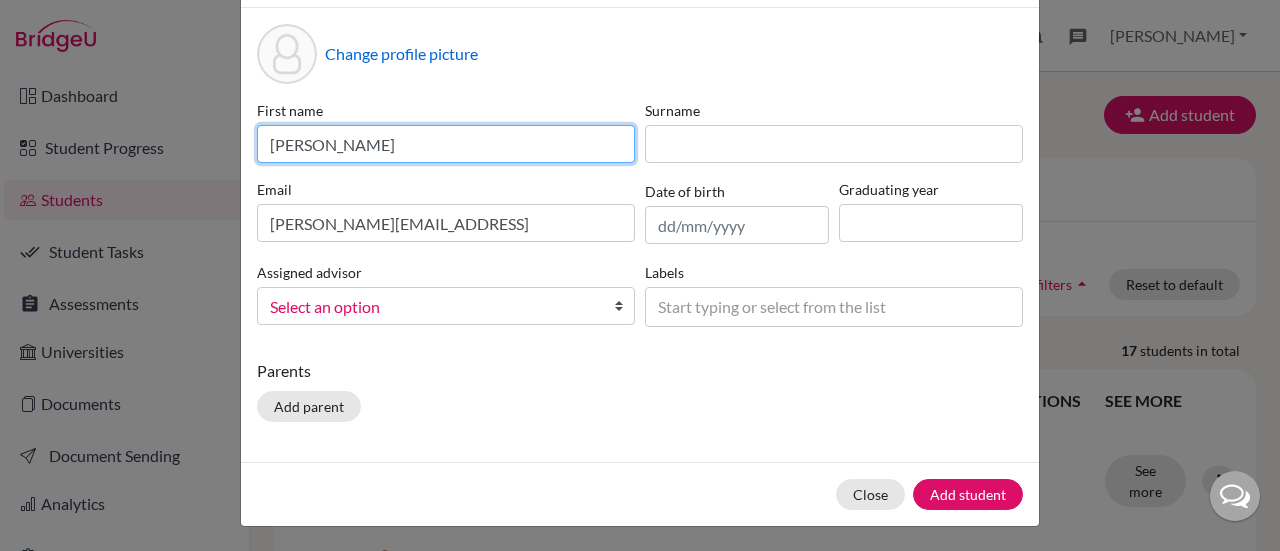 type on "[PERSON_NAME]" 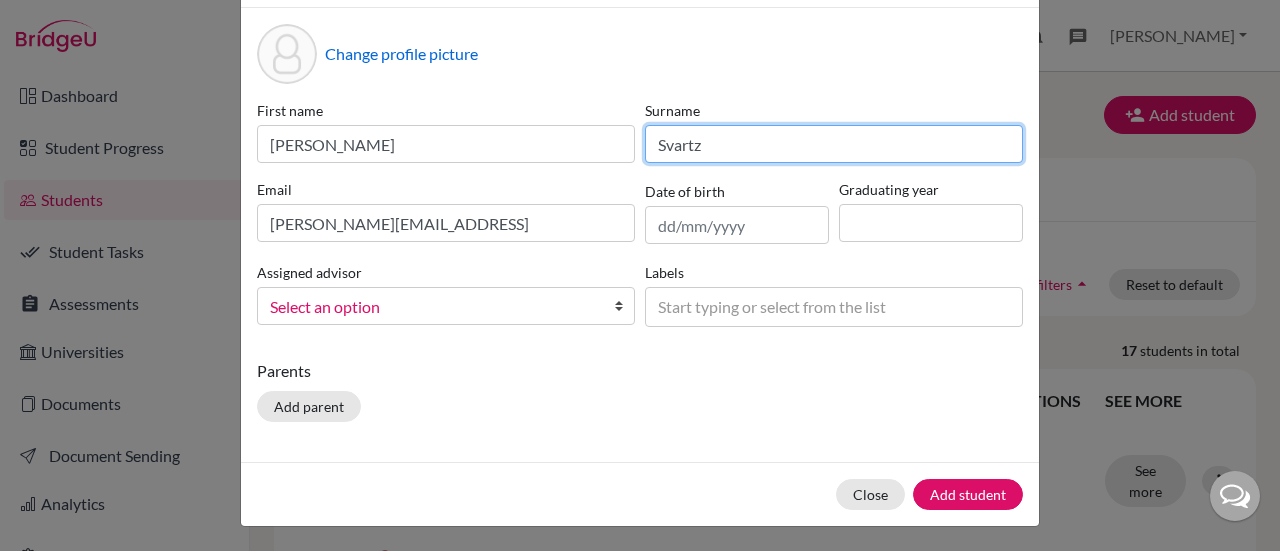 type on "Svartz" 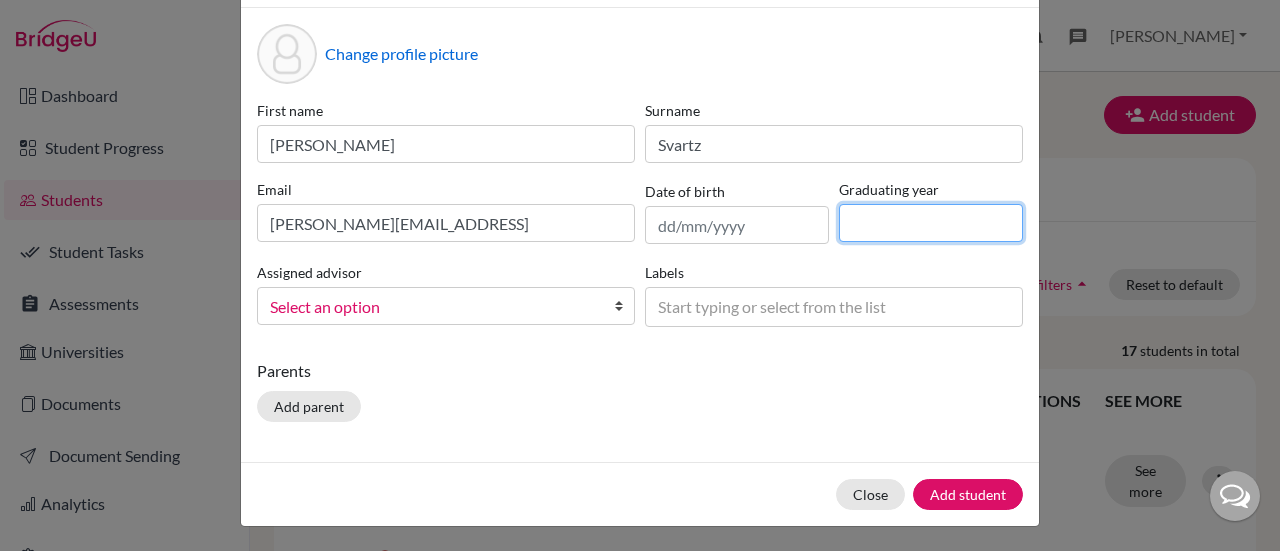 click at bounding box center (931, 223) 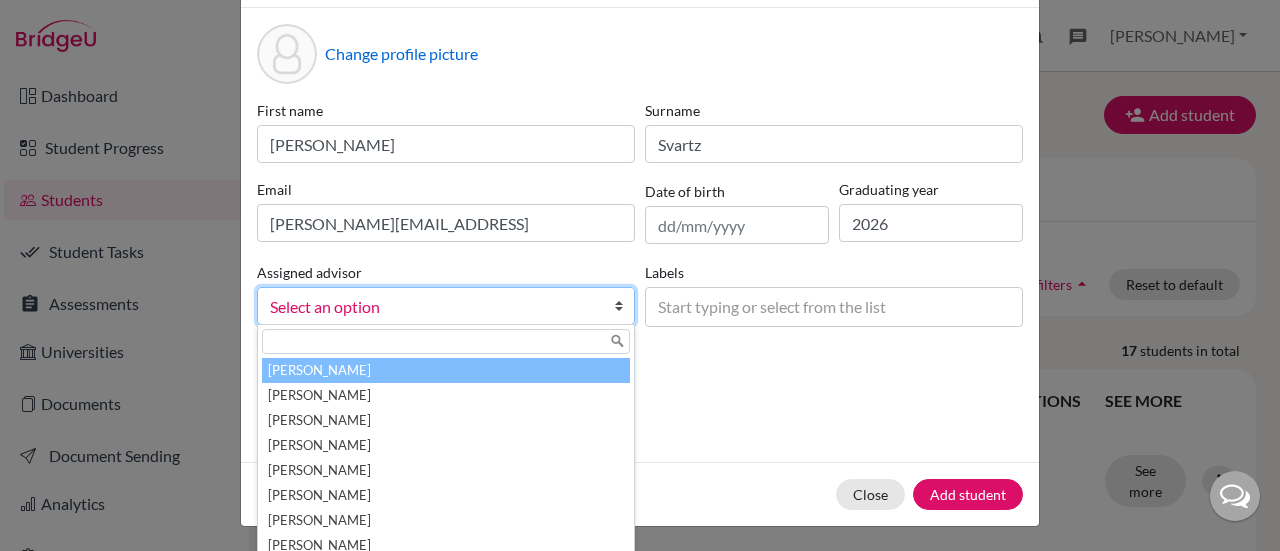 click on "Select an option" at bounding box center [446, 306] 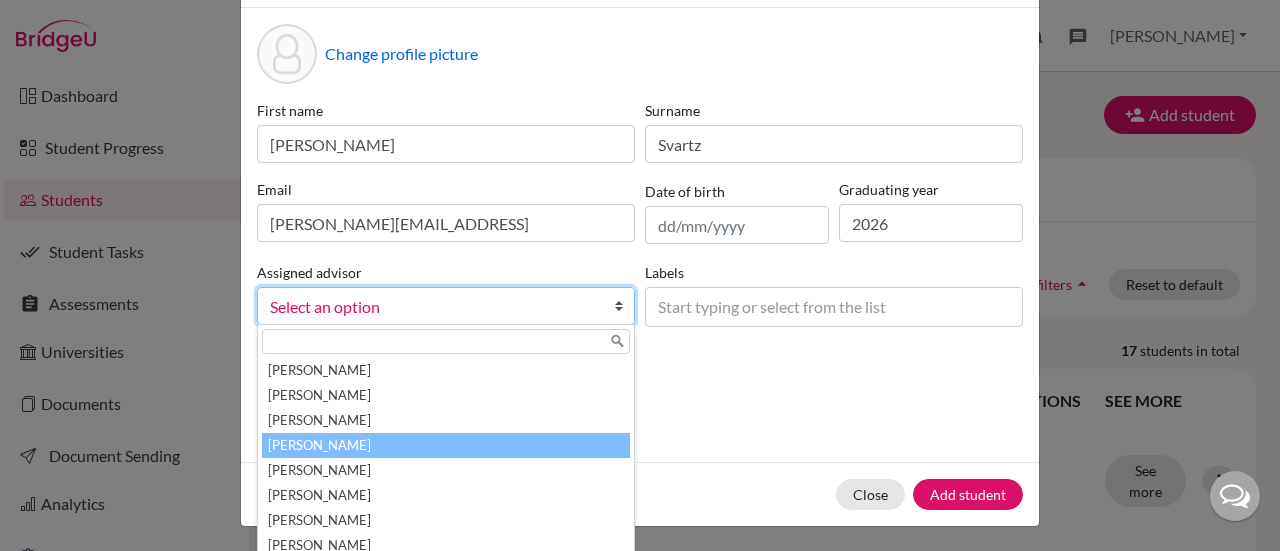 click on "[PERSON_NAME]" at bounding box center (446, 445) 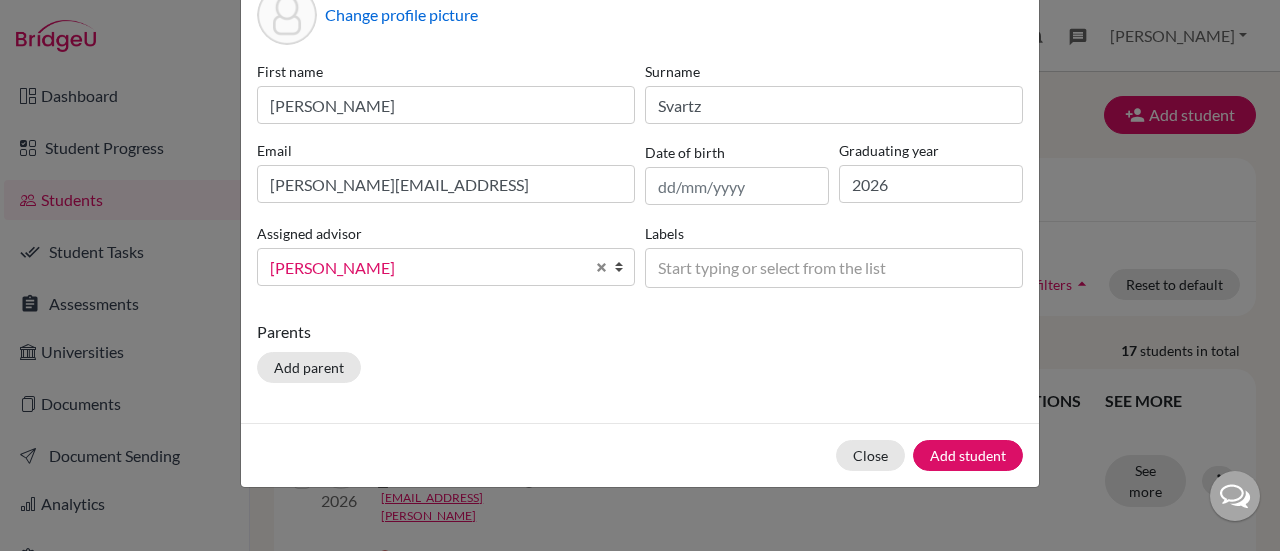 scroll, scrollTop: 118, scrollLeft: 0, axis: vertical 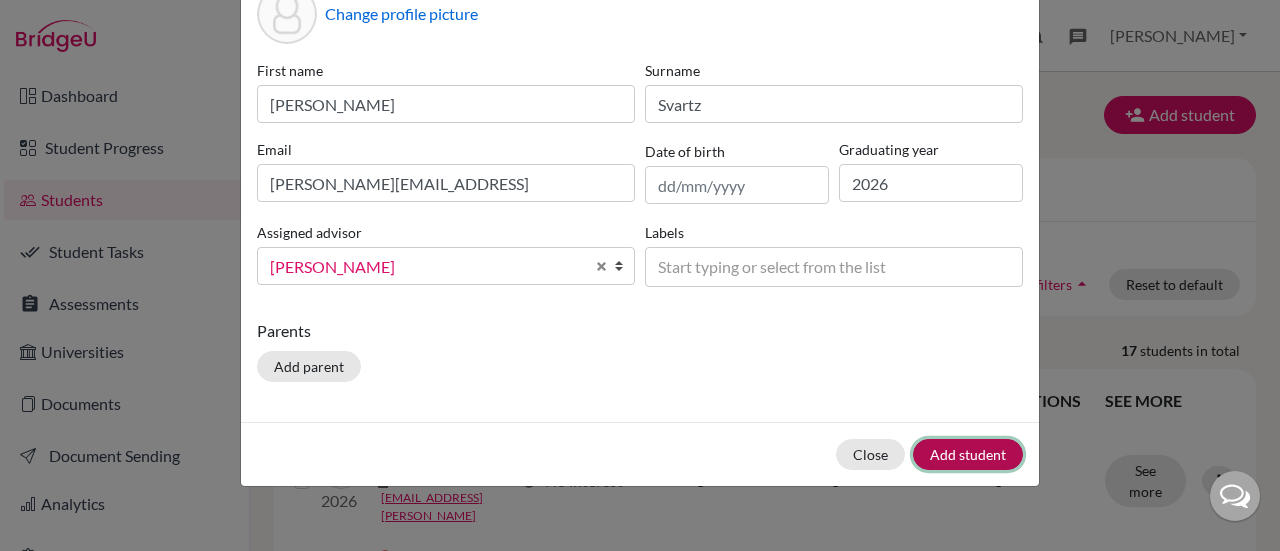 click on "Add student" at bounding box center [968, 454] 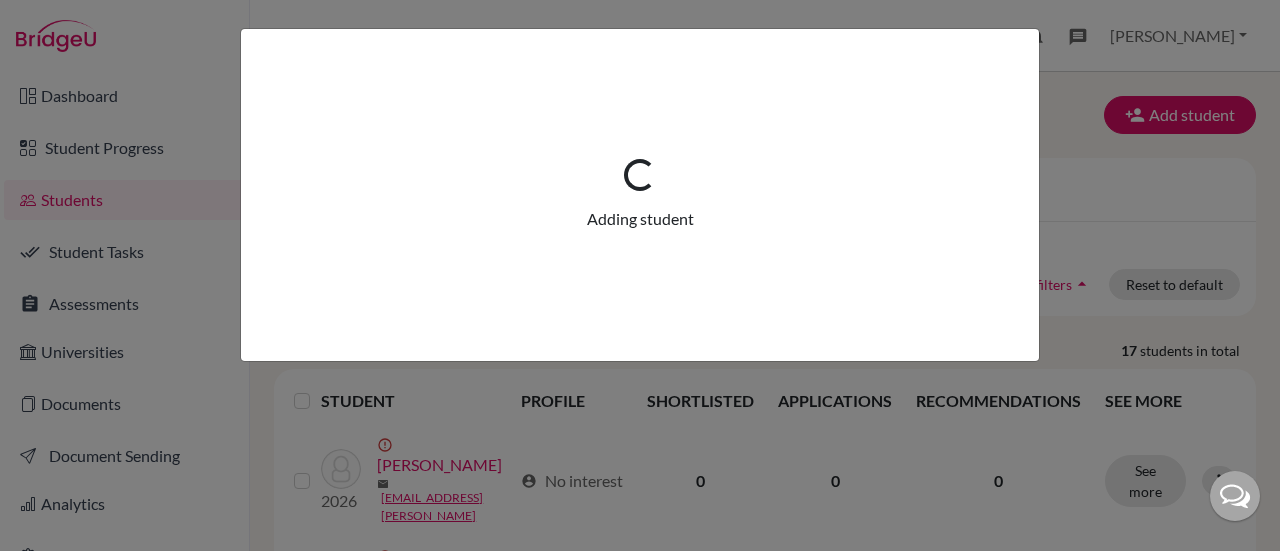 scroll, scrollTop: 0, scrollLeft: 0, axis: both 